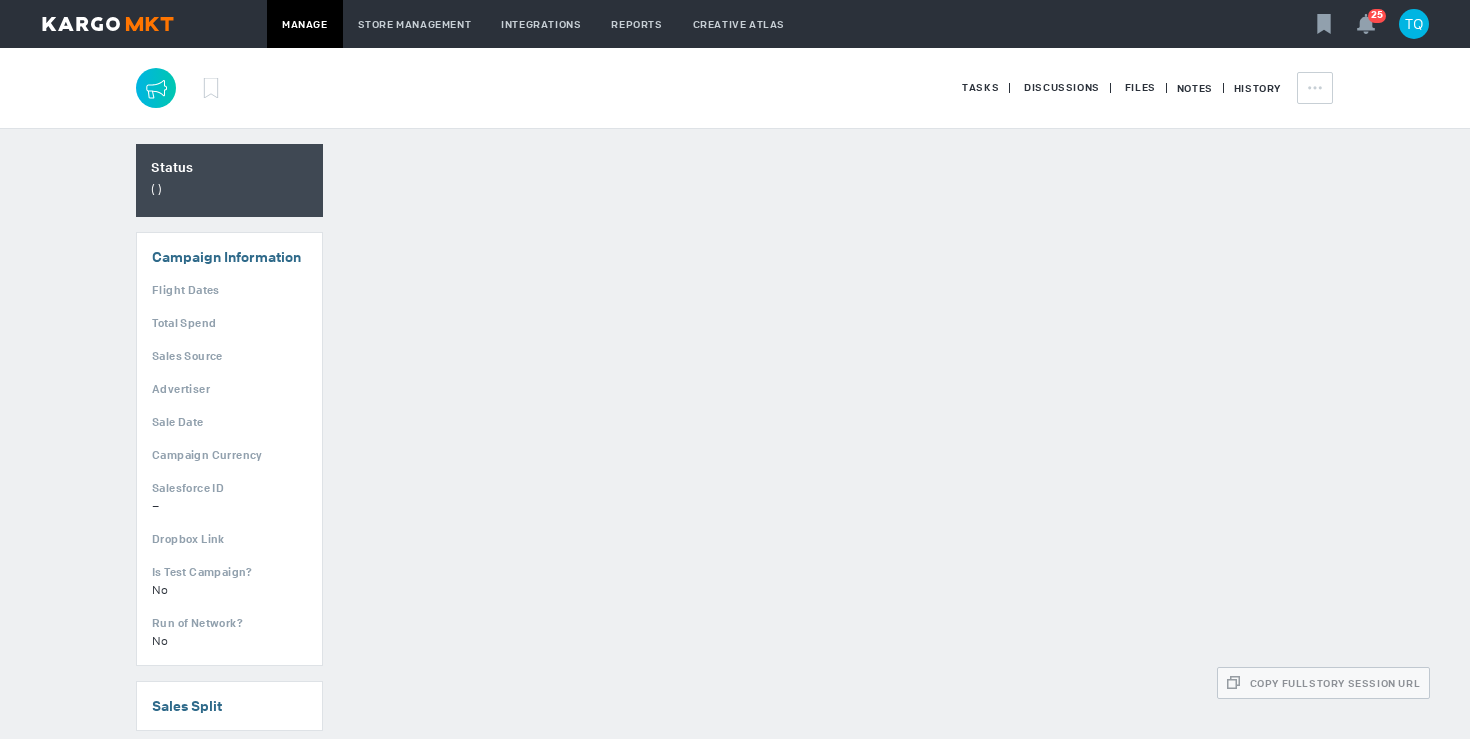 scroll, scrollTop: 0, scrollLeft: 0, axis: both 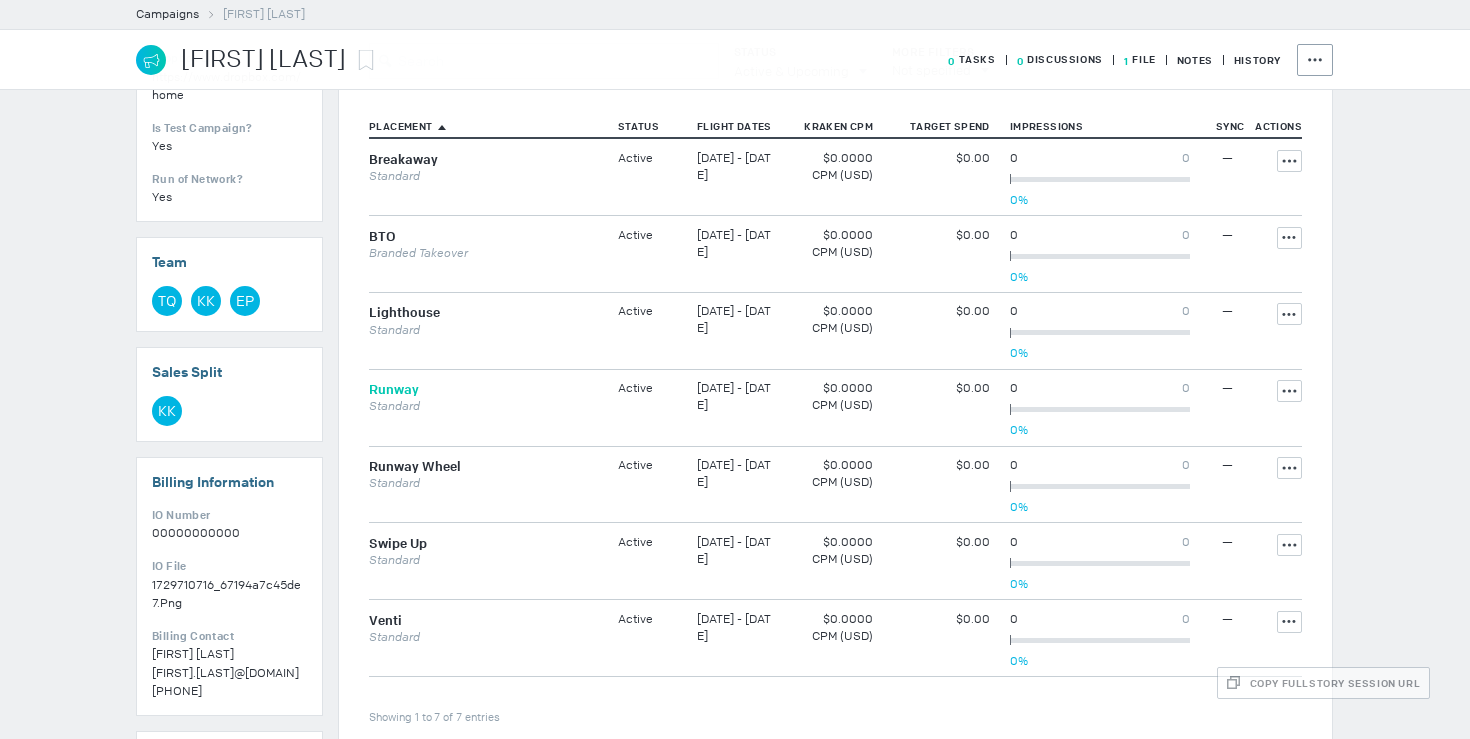 click on "Runway" at bounding box center [394, 389] 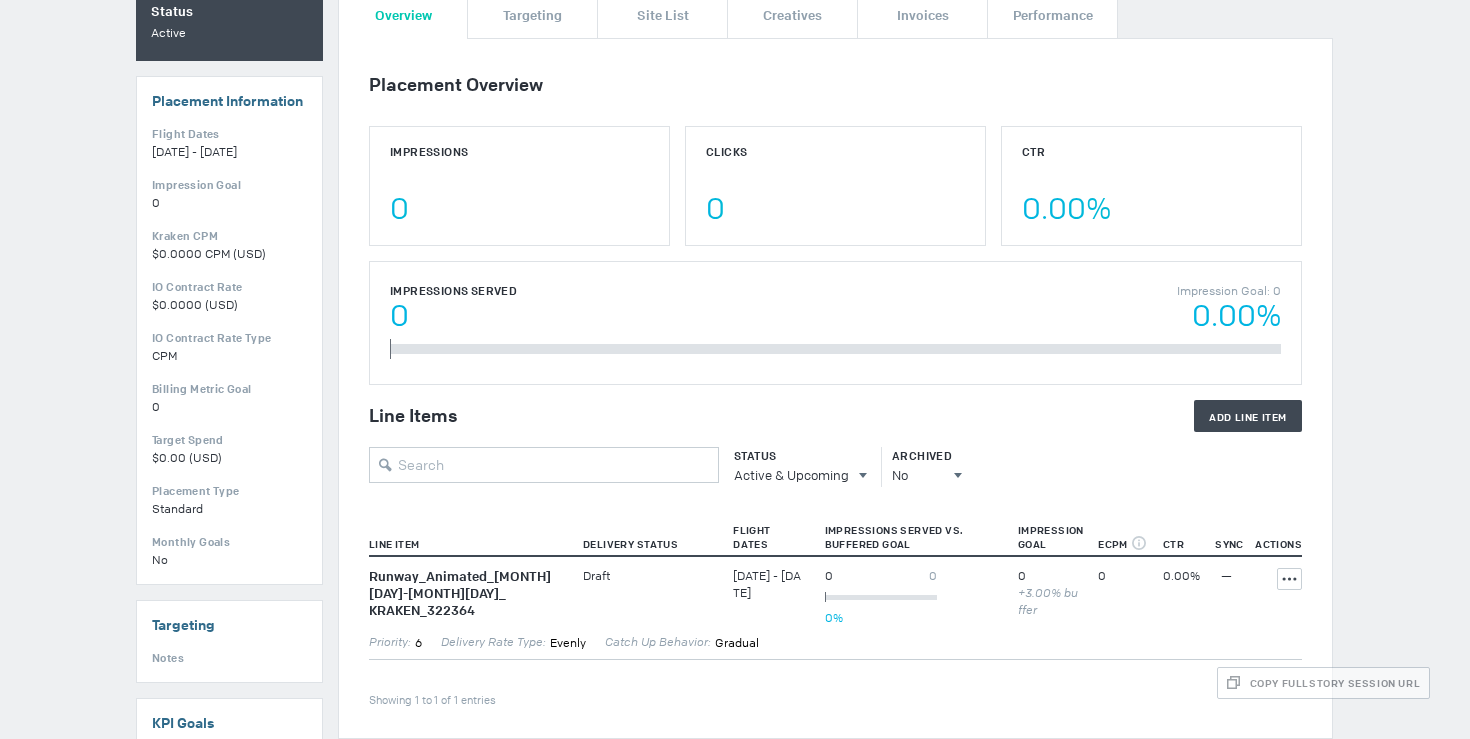 scroll, scrollTop: 0, scrollLeft: 0, axis: both 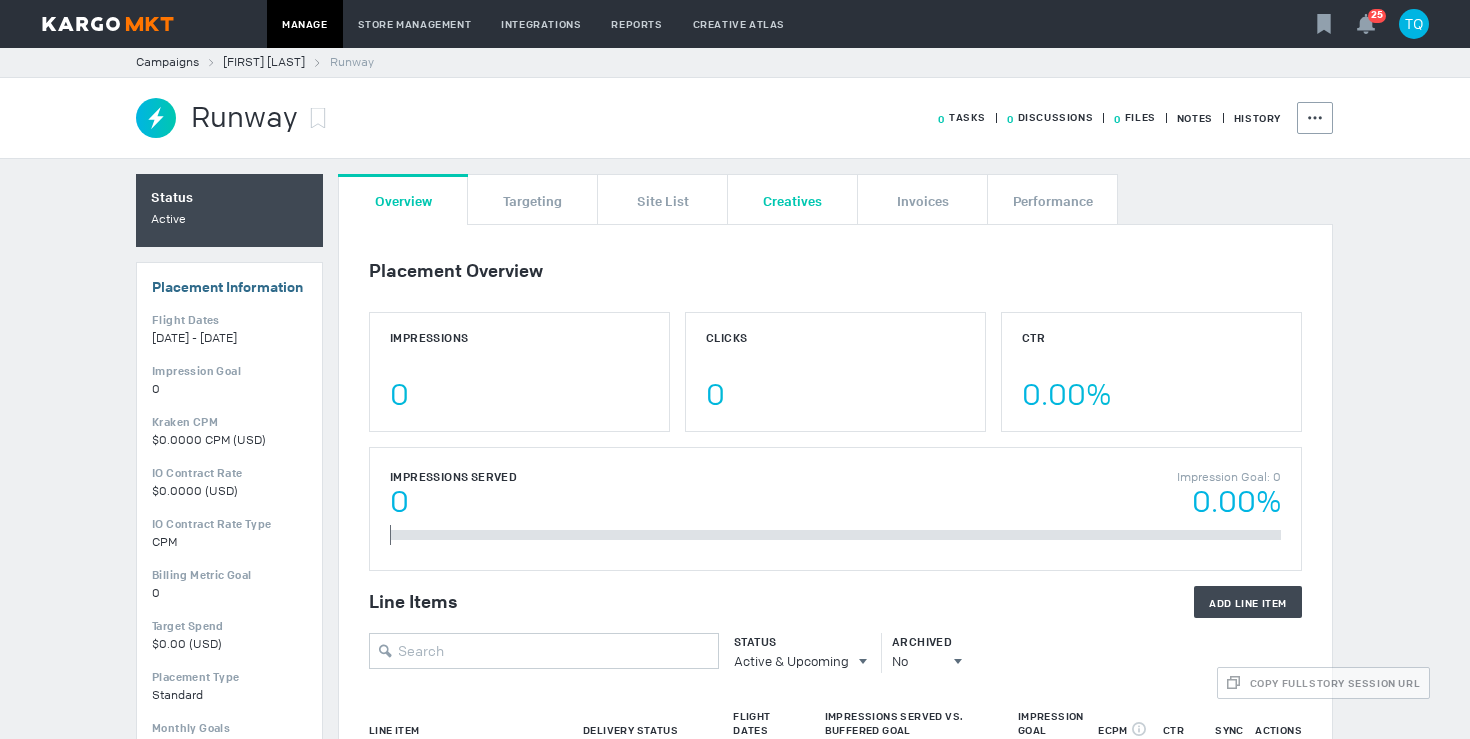click on "Creatives" at bounding box center [792, 199] 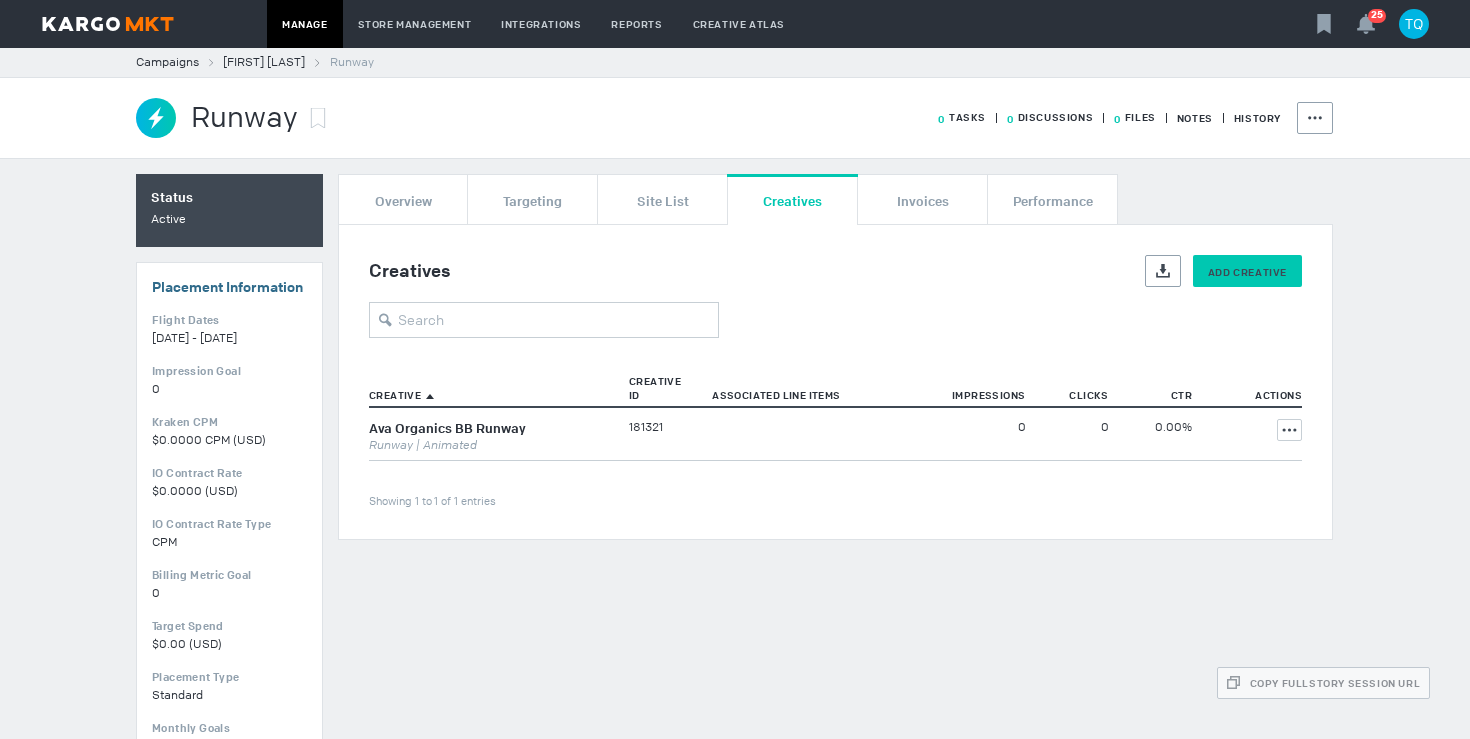 click on "Add Creative" at bounding box center (1247, 272) 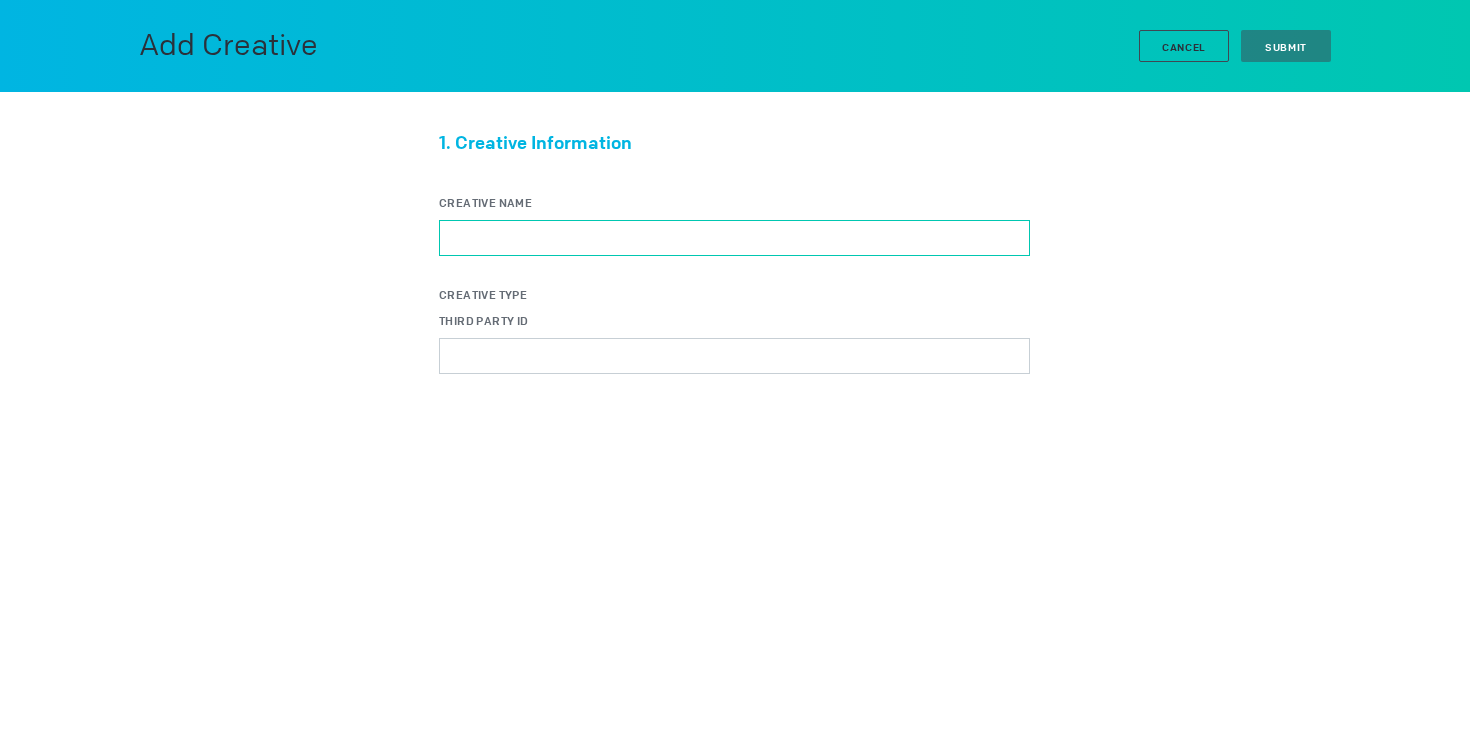 click on "Creative Name" at bounding box center [734, 238] 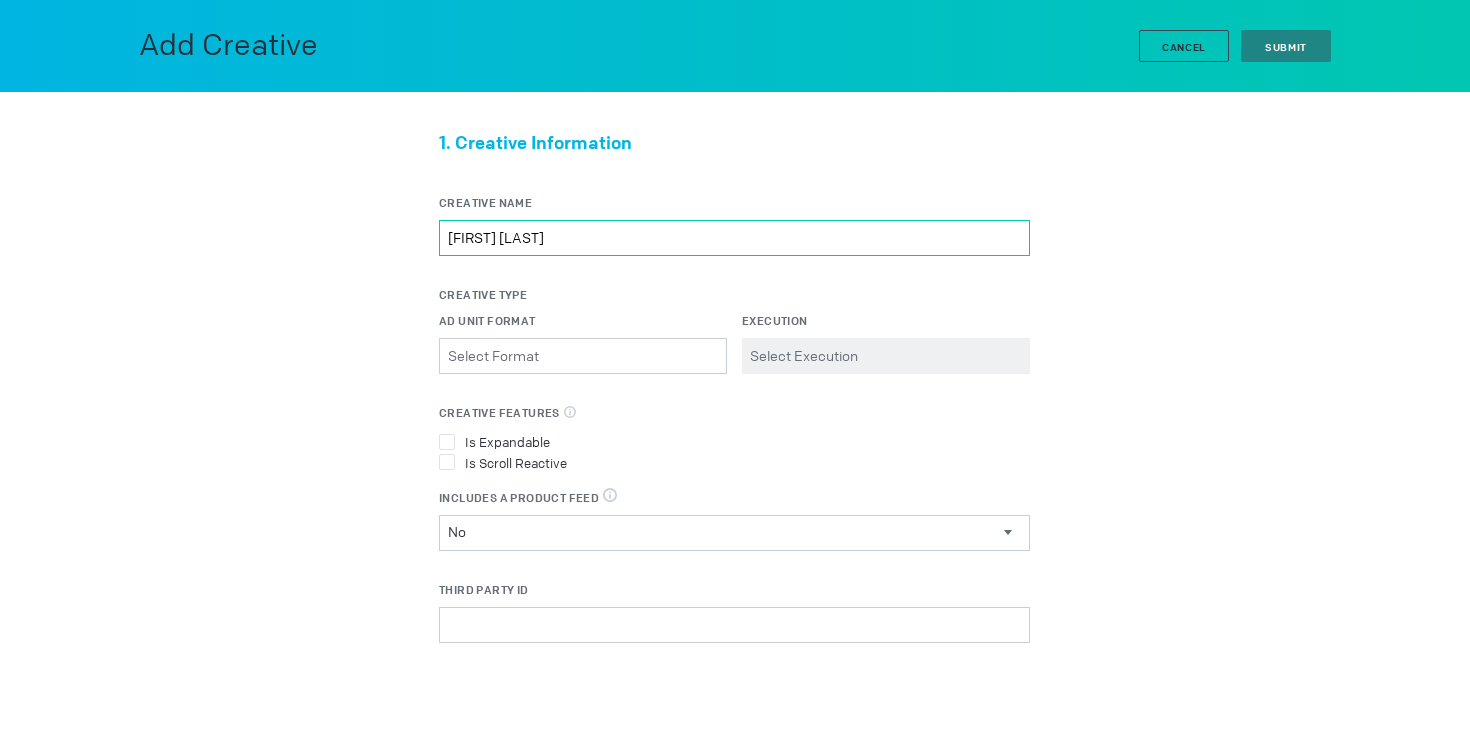 click on "[FIRST] [LAST]" at bounding box center (734, 238) 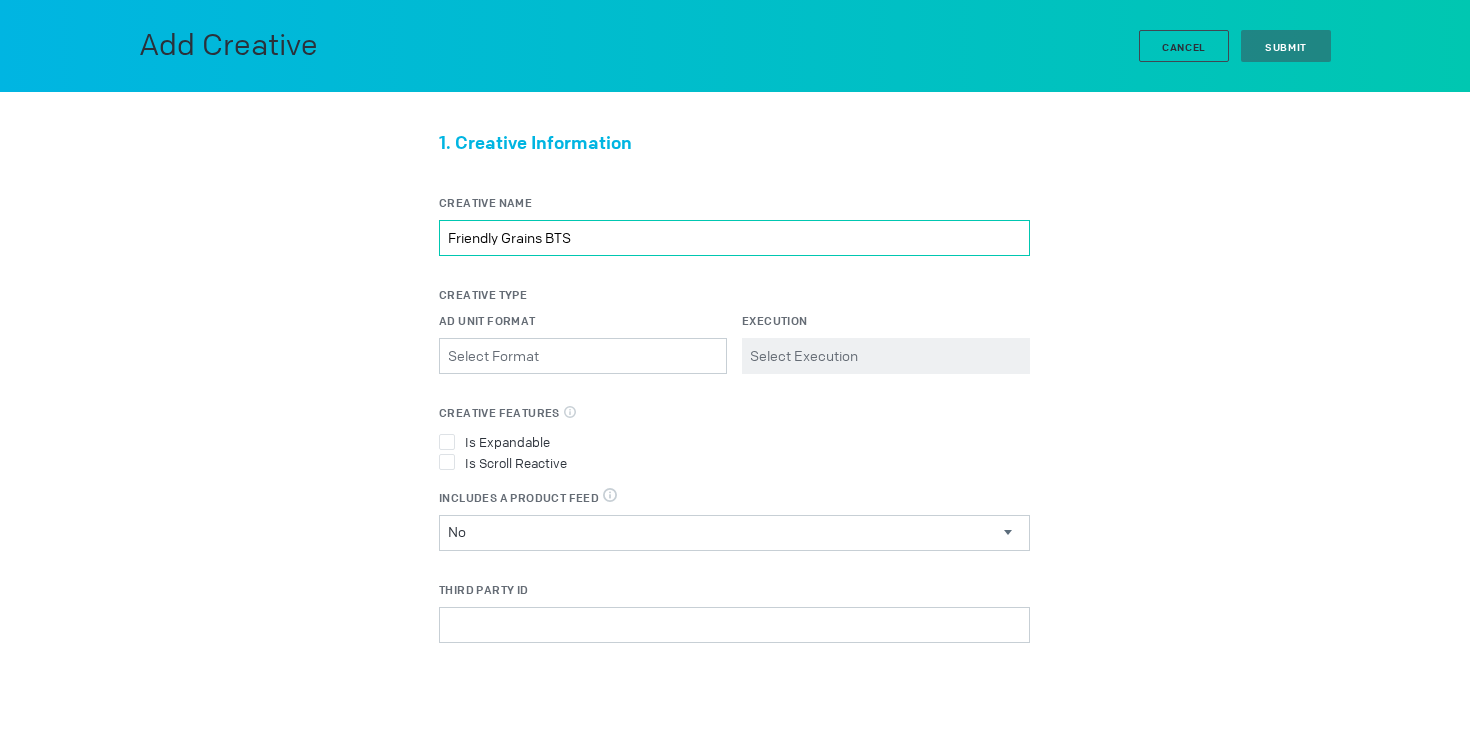 type on "Friendly Grains BTS" 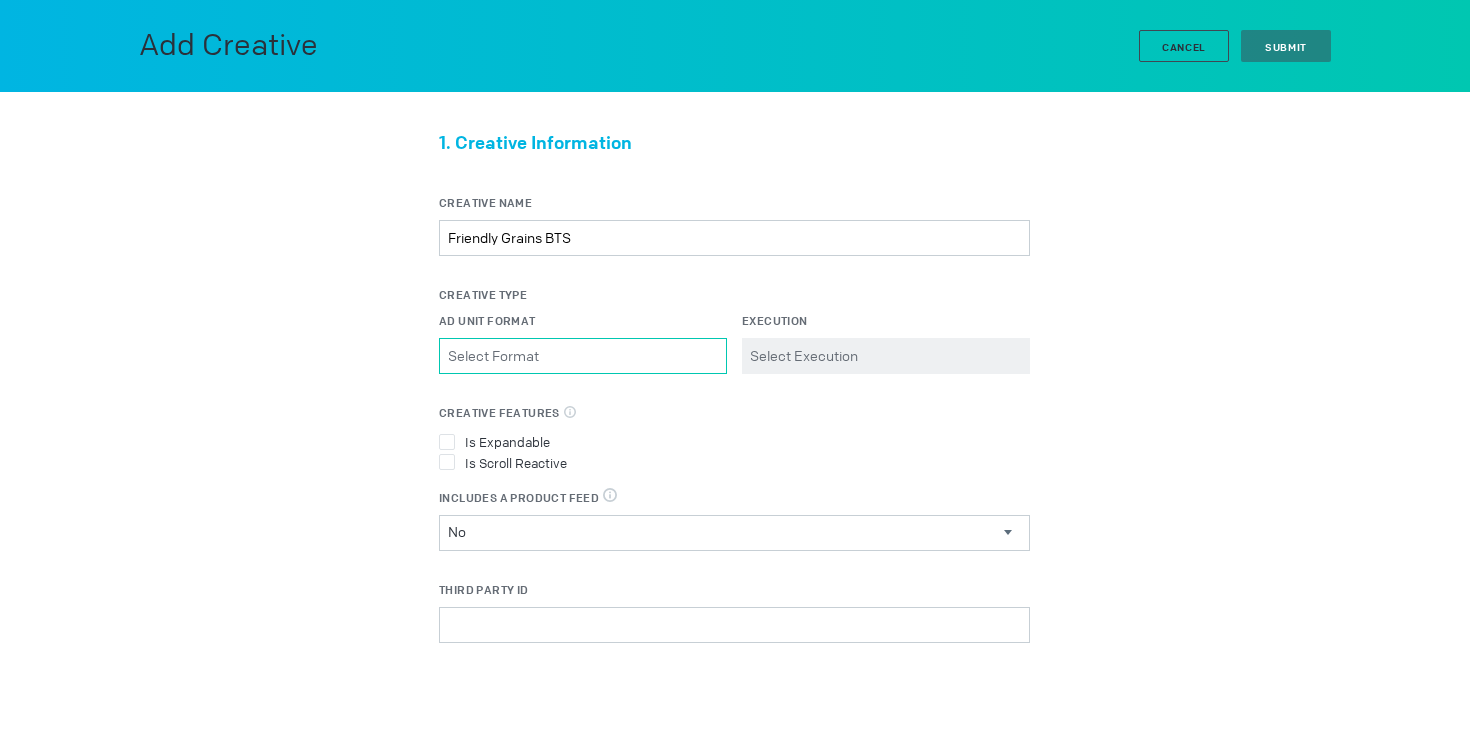 click on "Ad Unit Format Please select a valid item" at bounding box center (583, 356) 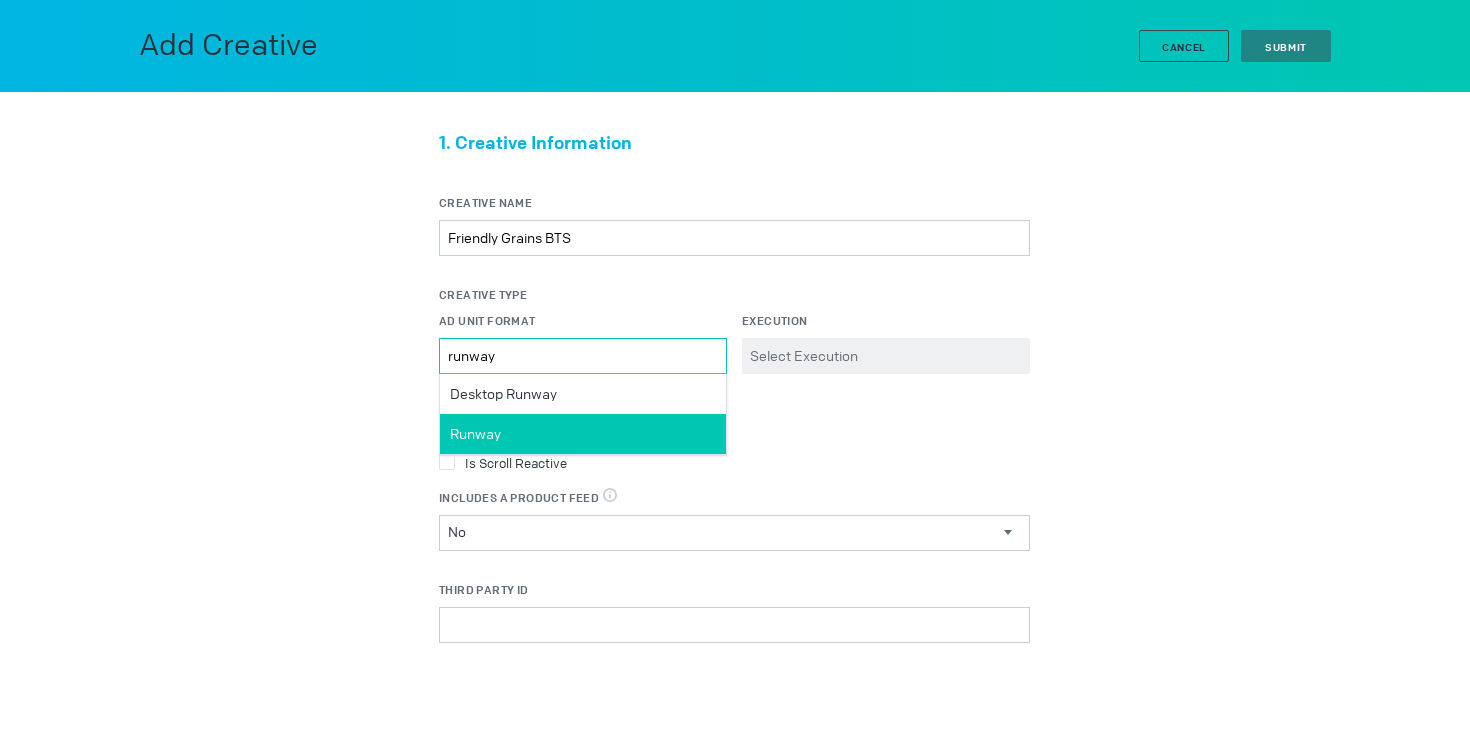 type on "runway" 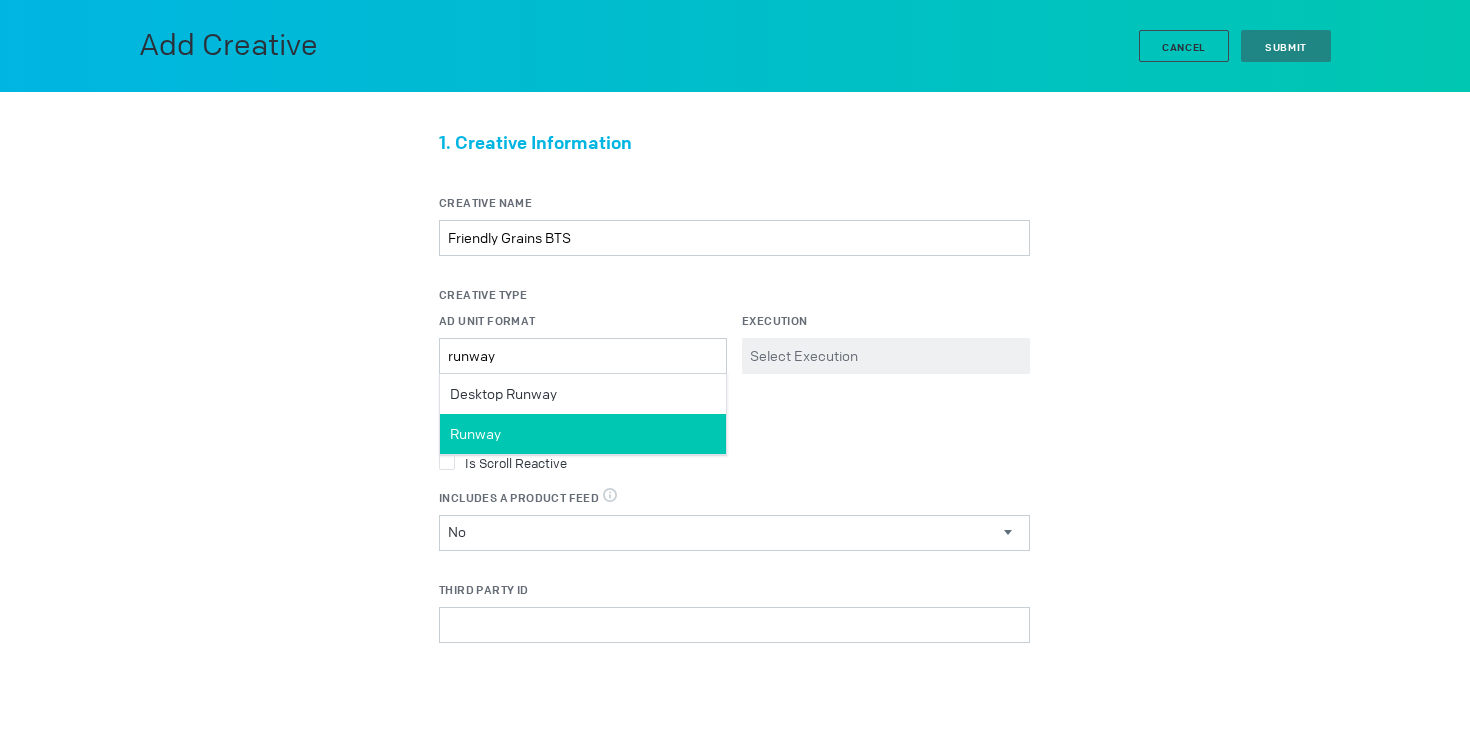click on "Runway" at bounding box center [583, 434] 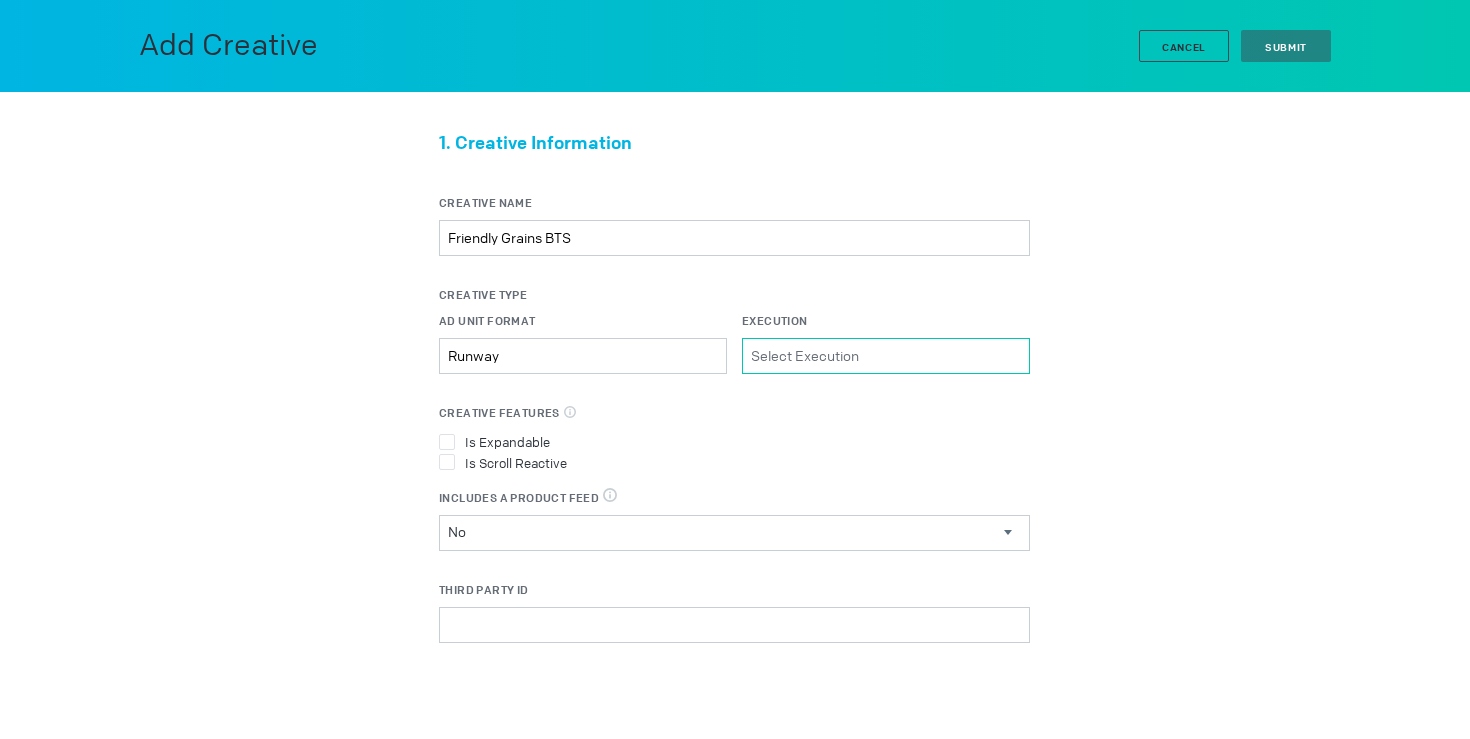 click on "Execution Please select a valid item" at bounding box center [886, 356] 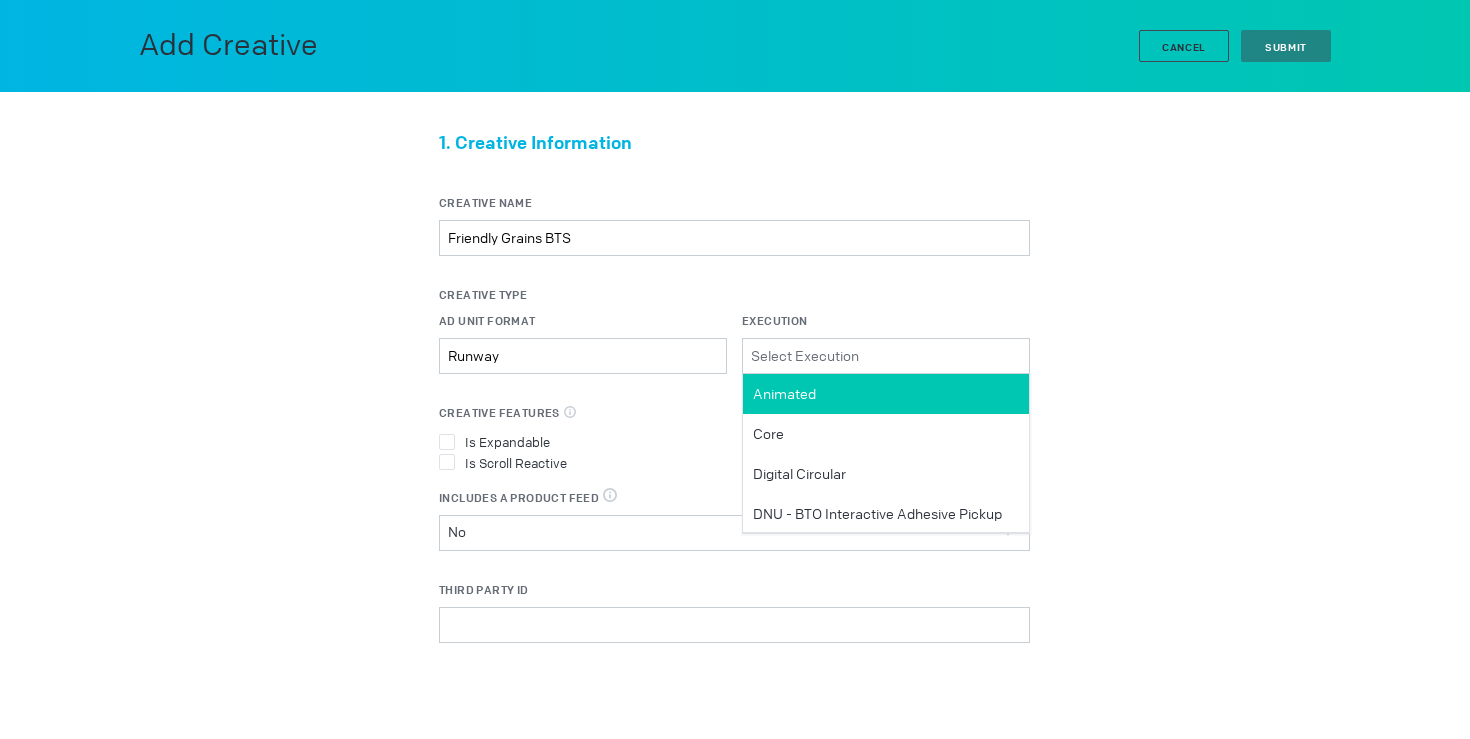 click on "Animated" at bounding box center [886, 394] 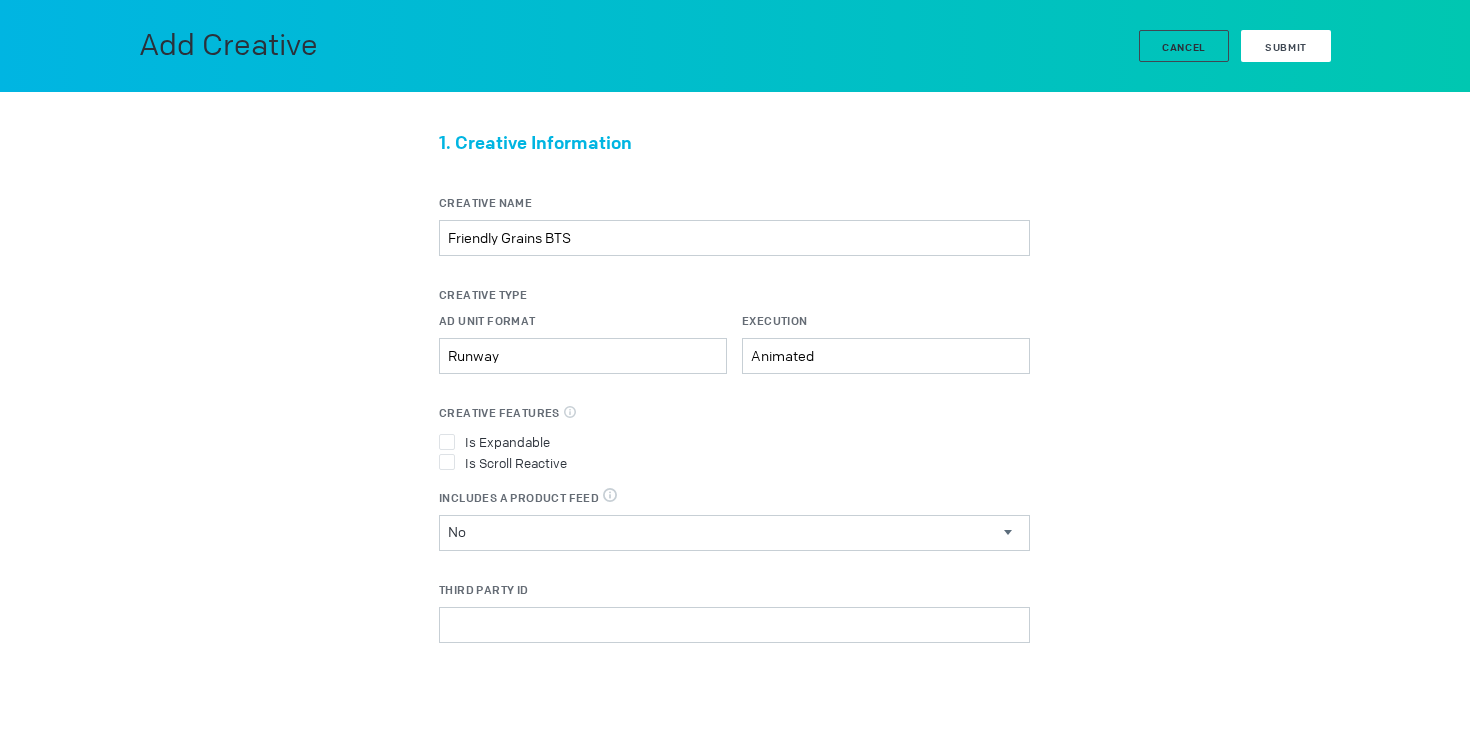 click on "Submit" at bounding box center [1286, 47] 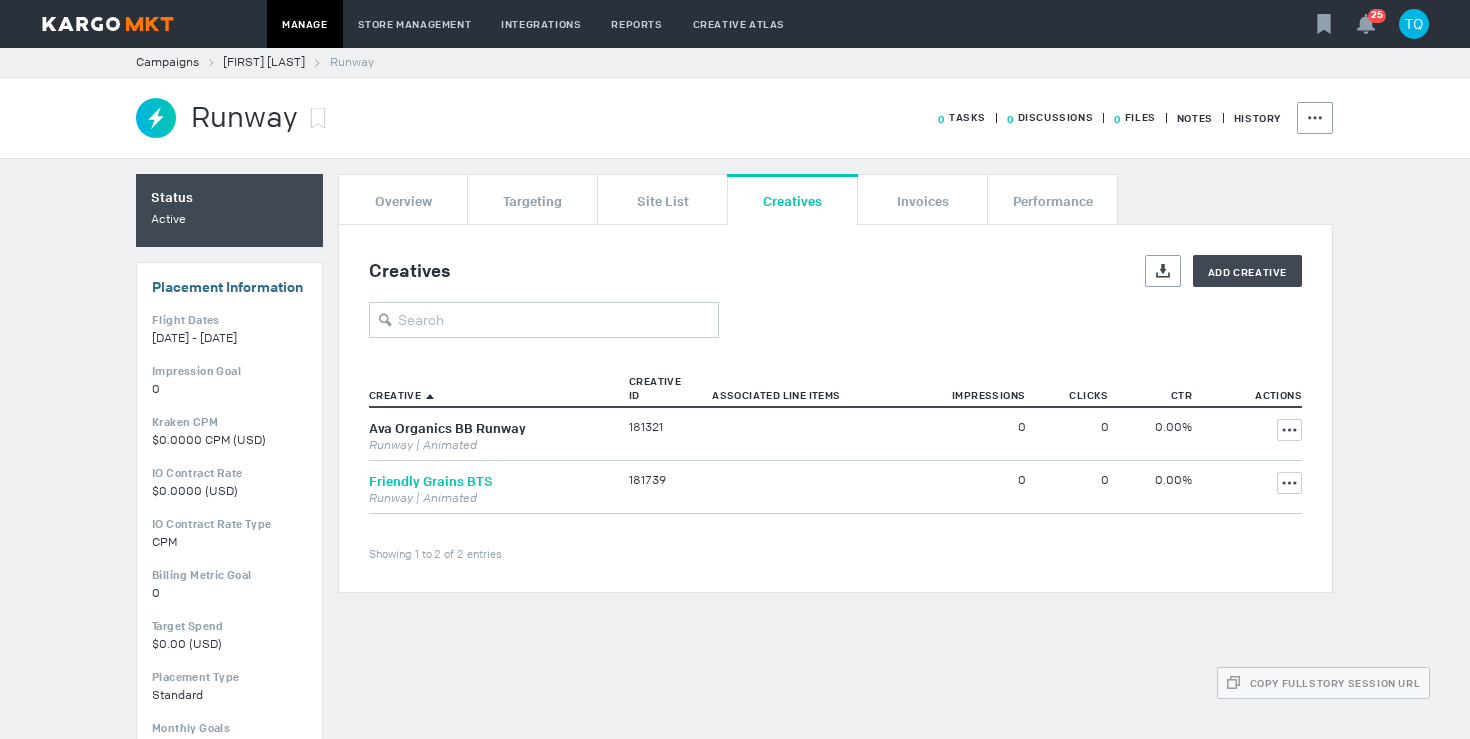 click on "Friendly Grains BTS" at bounding box center [431, 481] 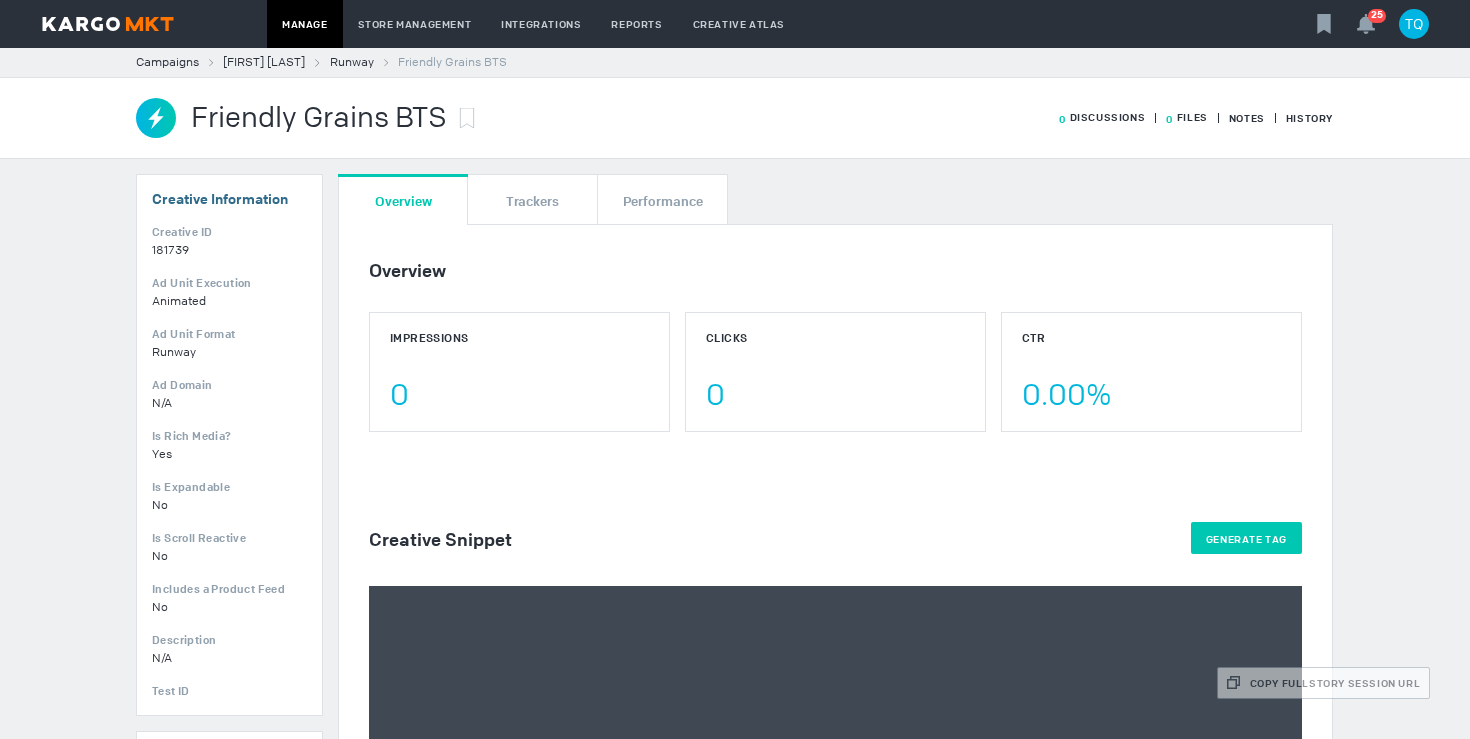click on "Generate Tag" at bounding box center (1246, 538) 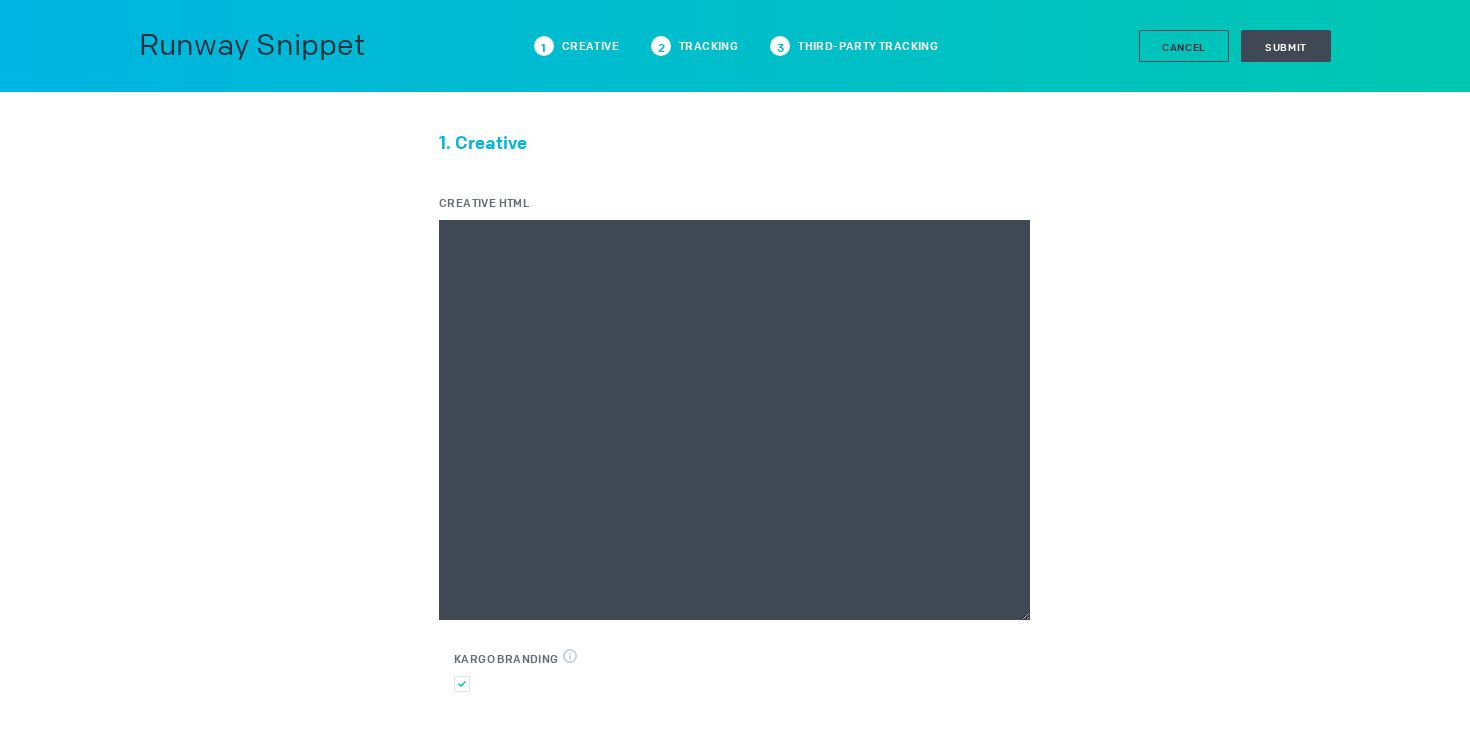 click on "Creative HTML" at bounding box center (734, 420) 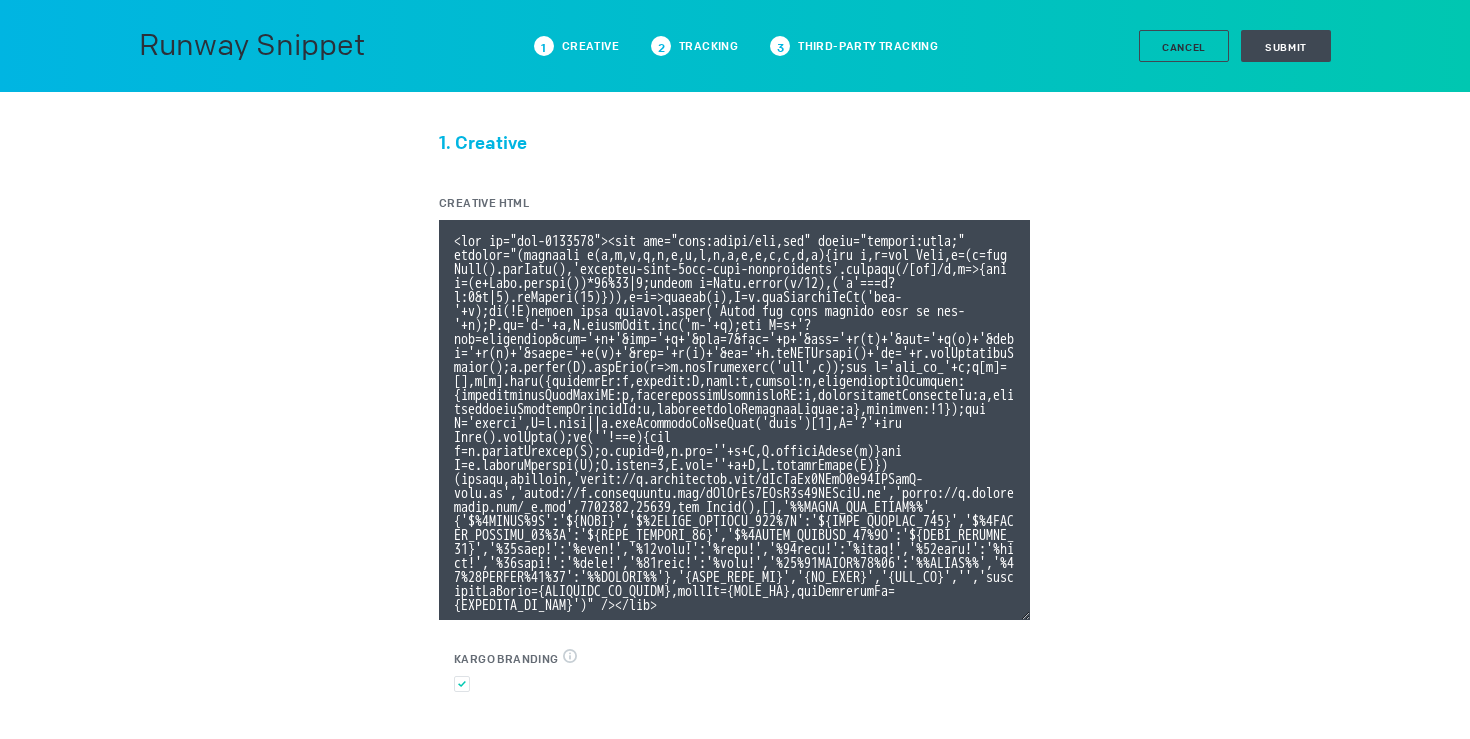 scroll, scrollTop: 106, scrollLeft: 0, axis: vertical 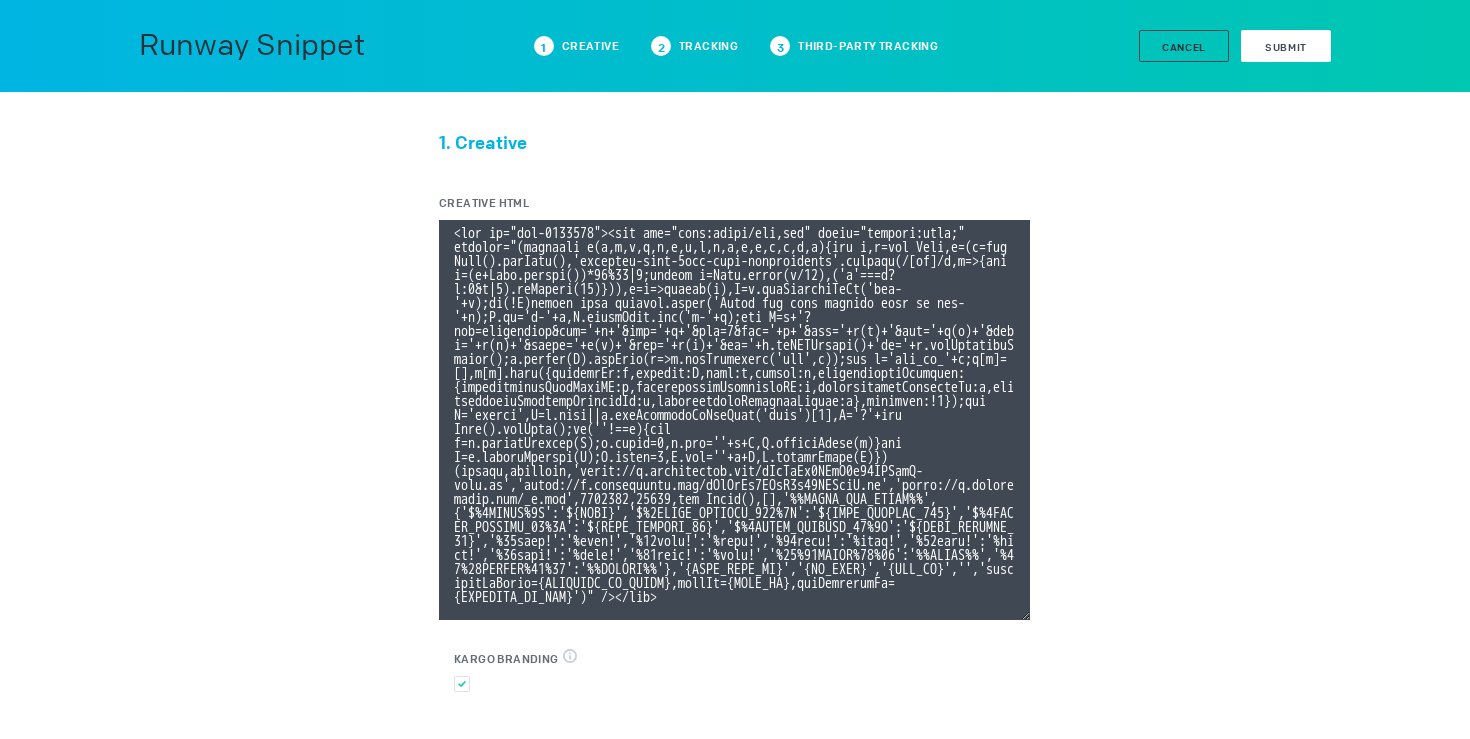 type on "[DIV ID]" 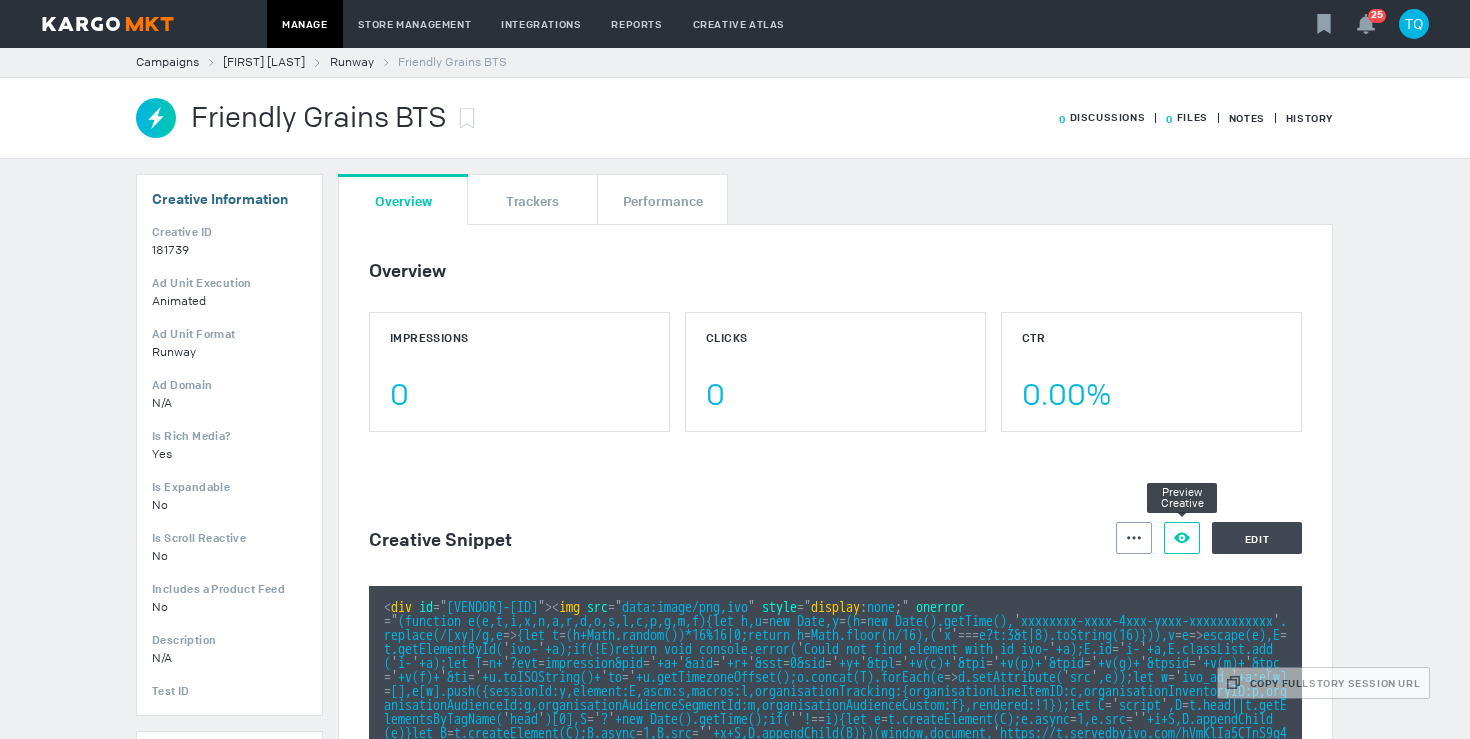 click at bounding box center (1134, 538) 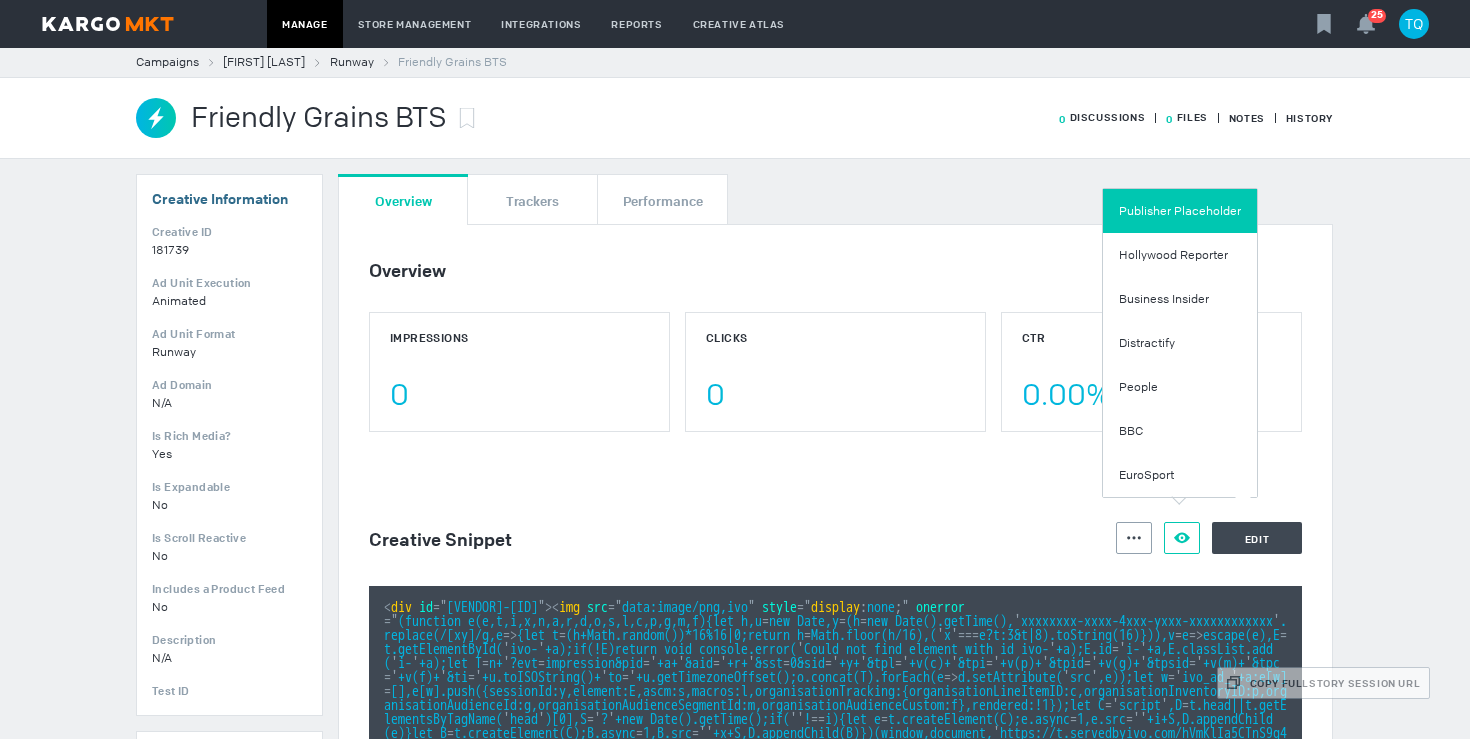 click on "Publisher Placeholder" at bounding box center (1180, 211) 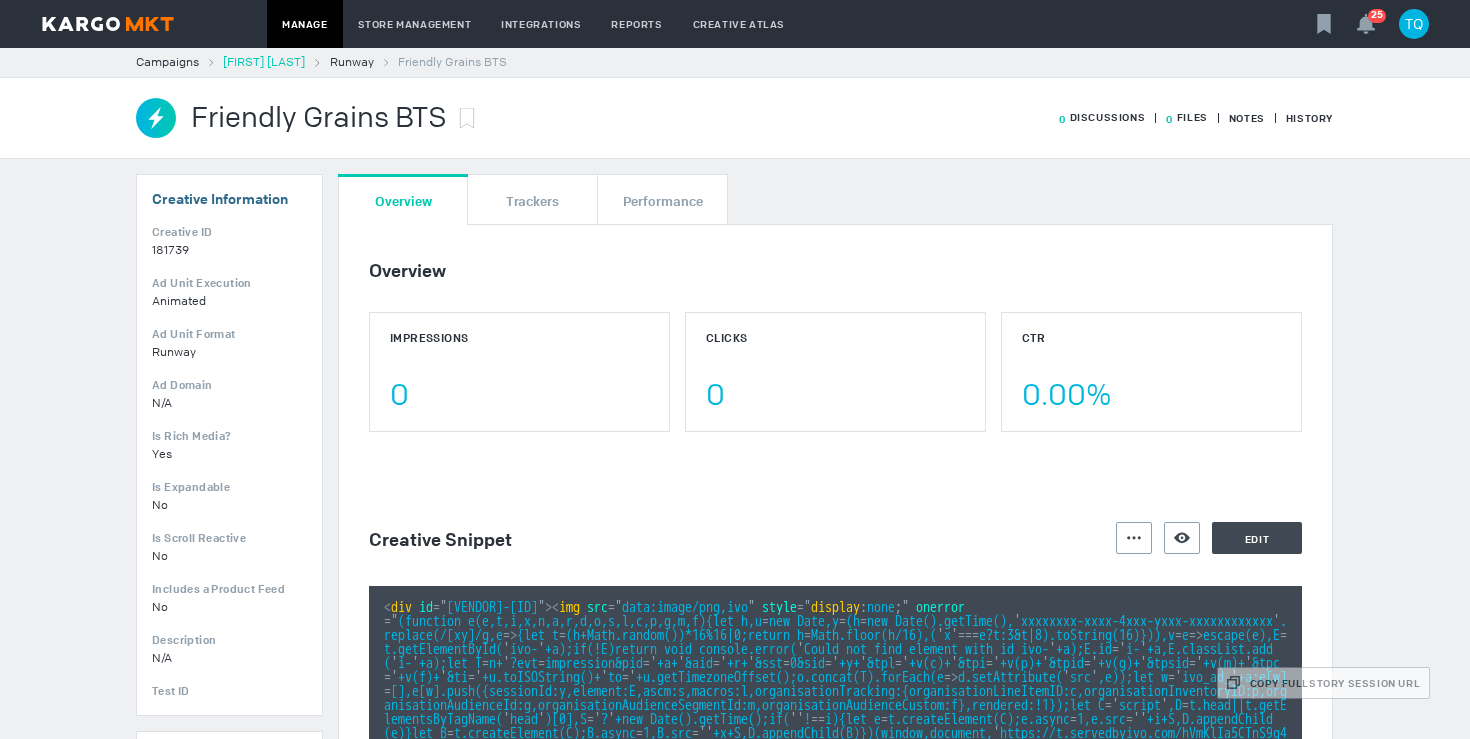 click on "[FIRST] [LAST]" at bounding box center (264, 62) 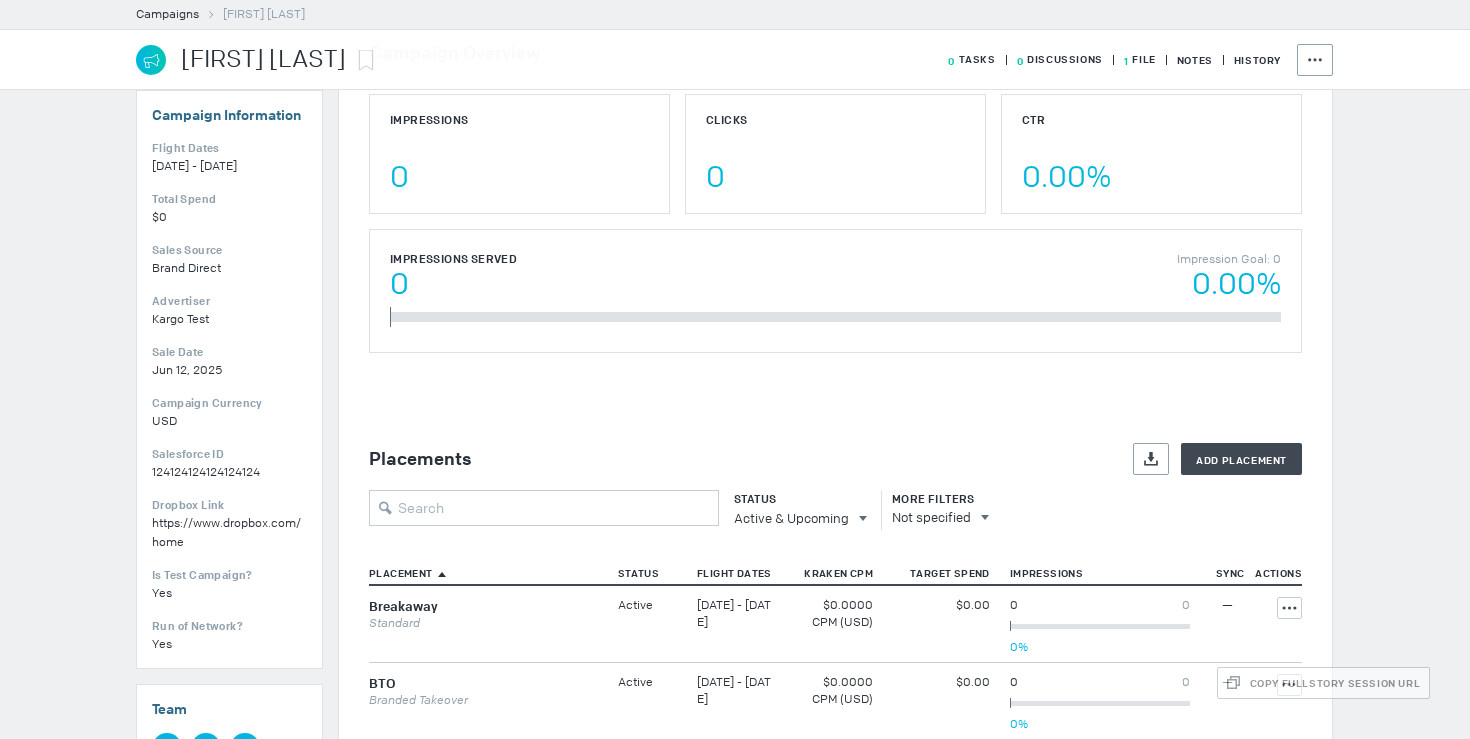 scroll, scrollTop: 389, scrollLeft: 0, axis: vertical 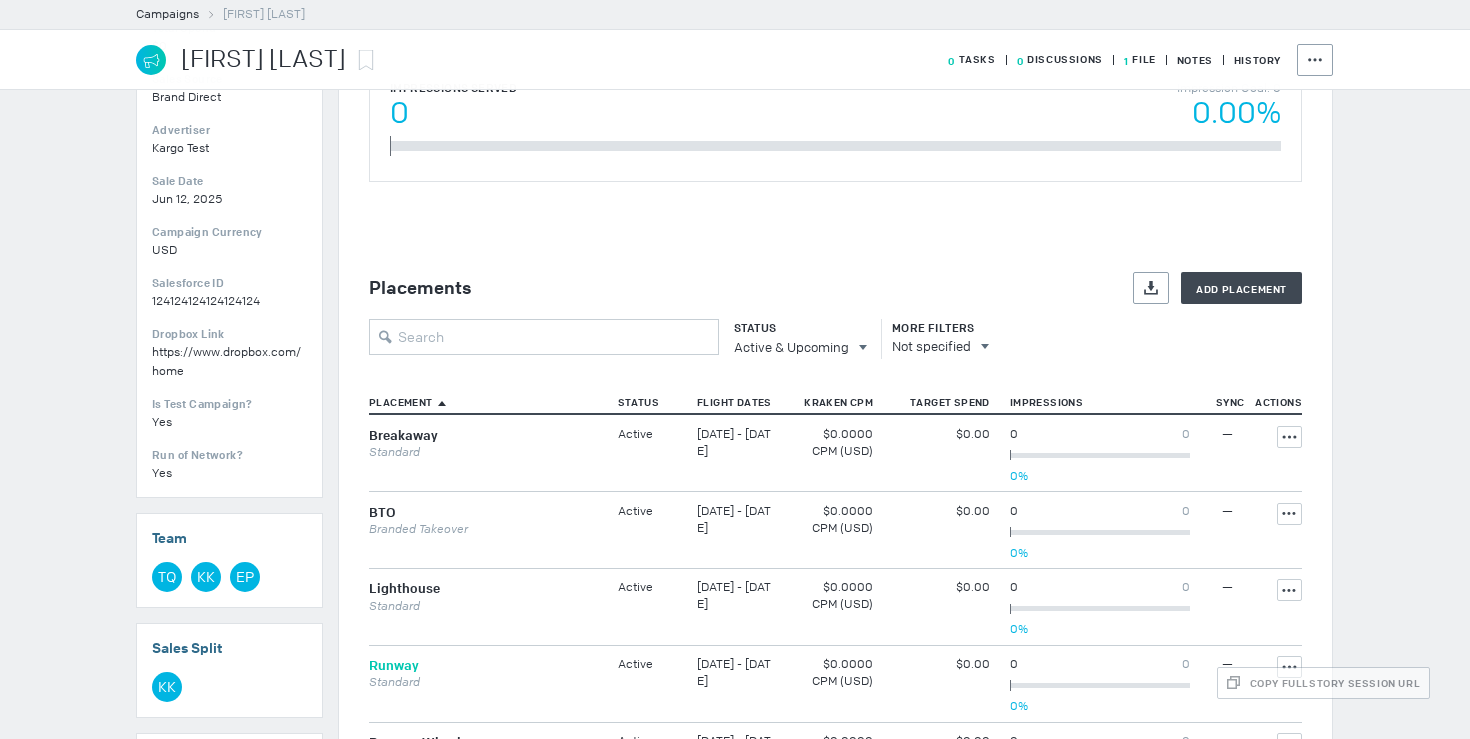 click on "Runway" at bounding box center (394, 665) 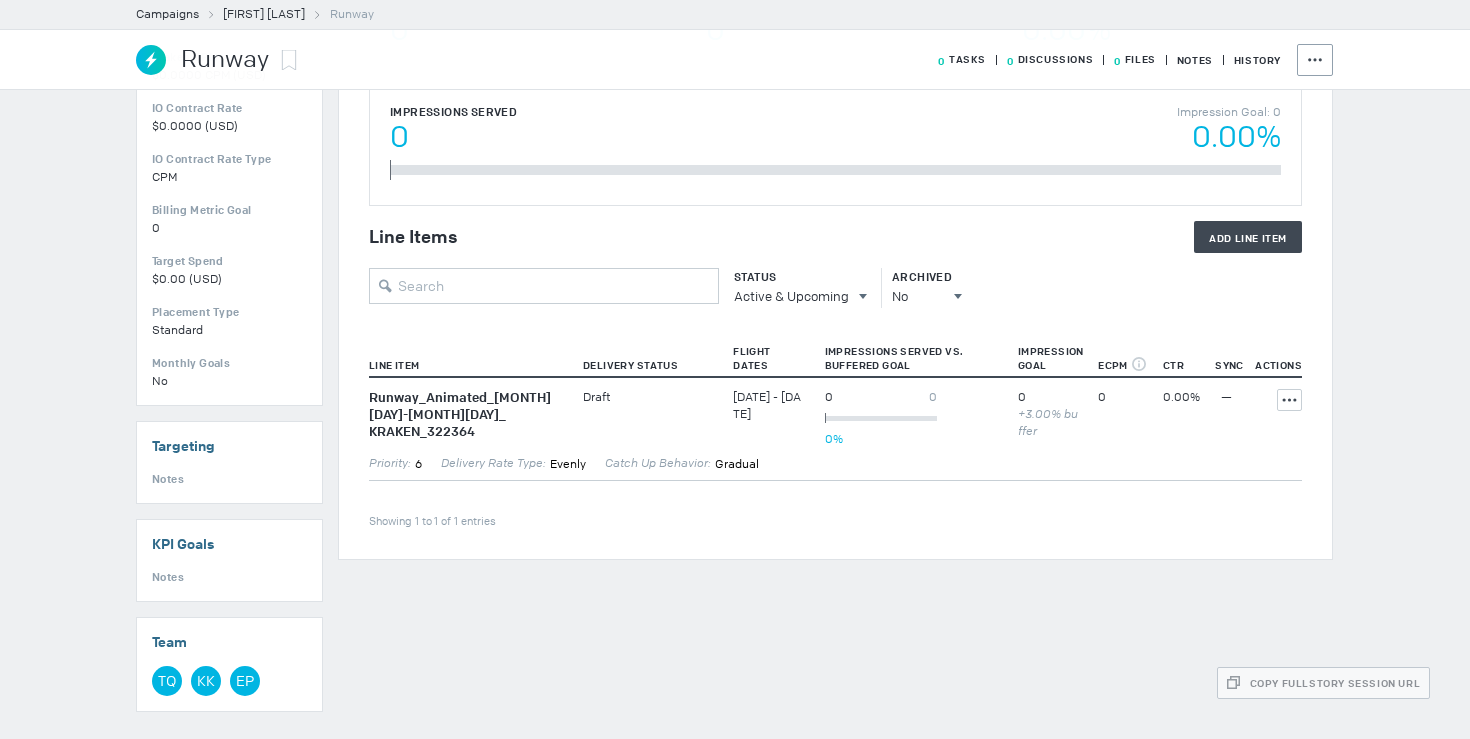 scroll, scrollTop: 0, scrollLeft: 0, axis: both 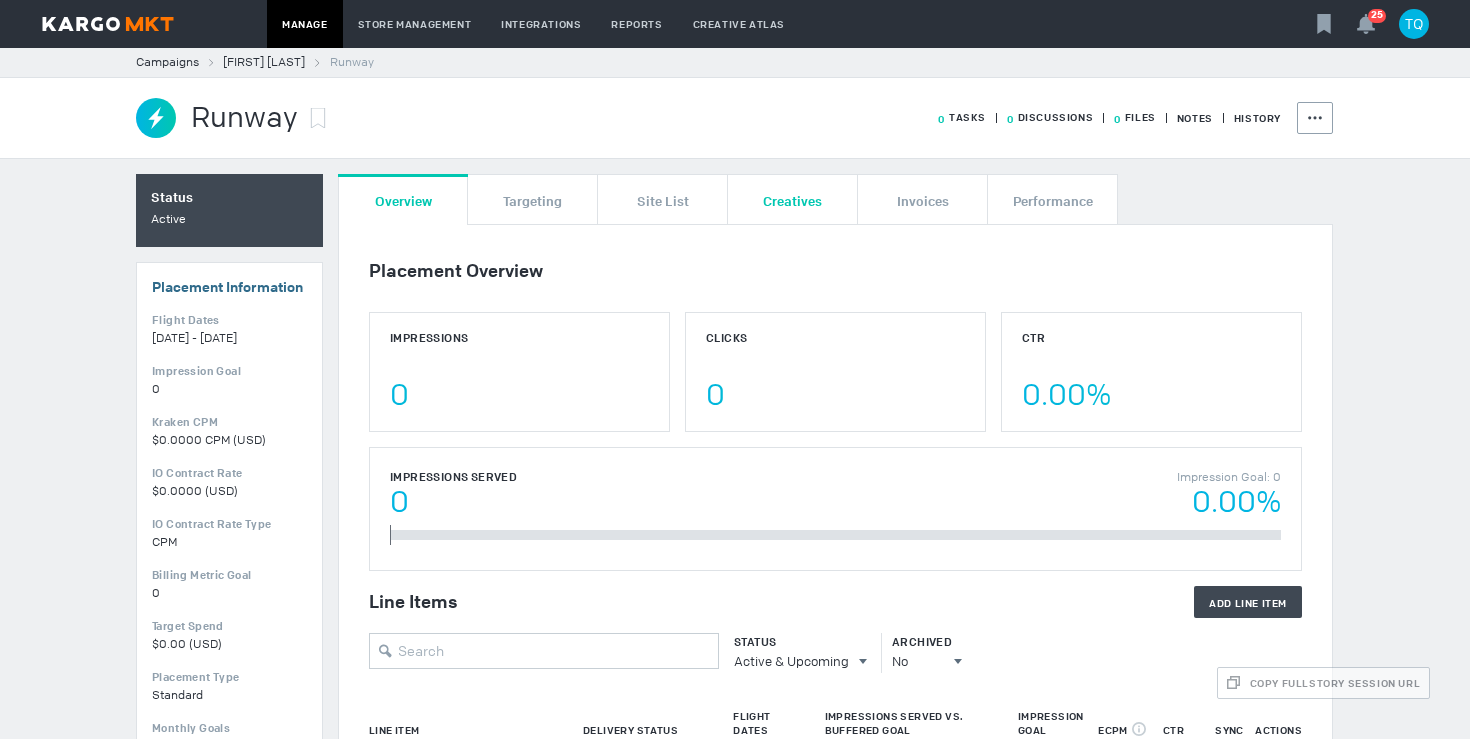 click on "Creatives" at bounding box center (792, 199) 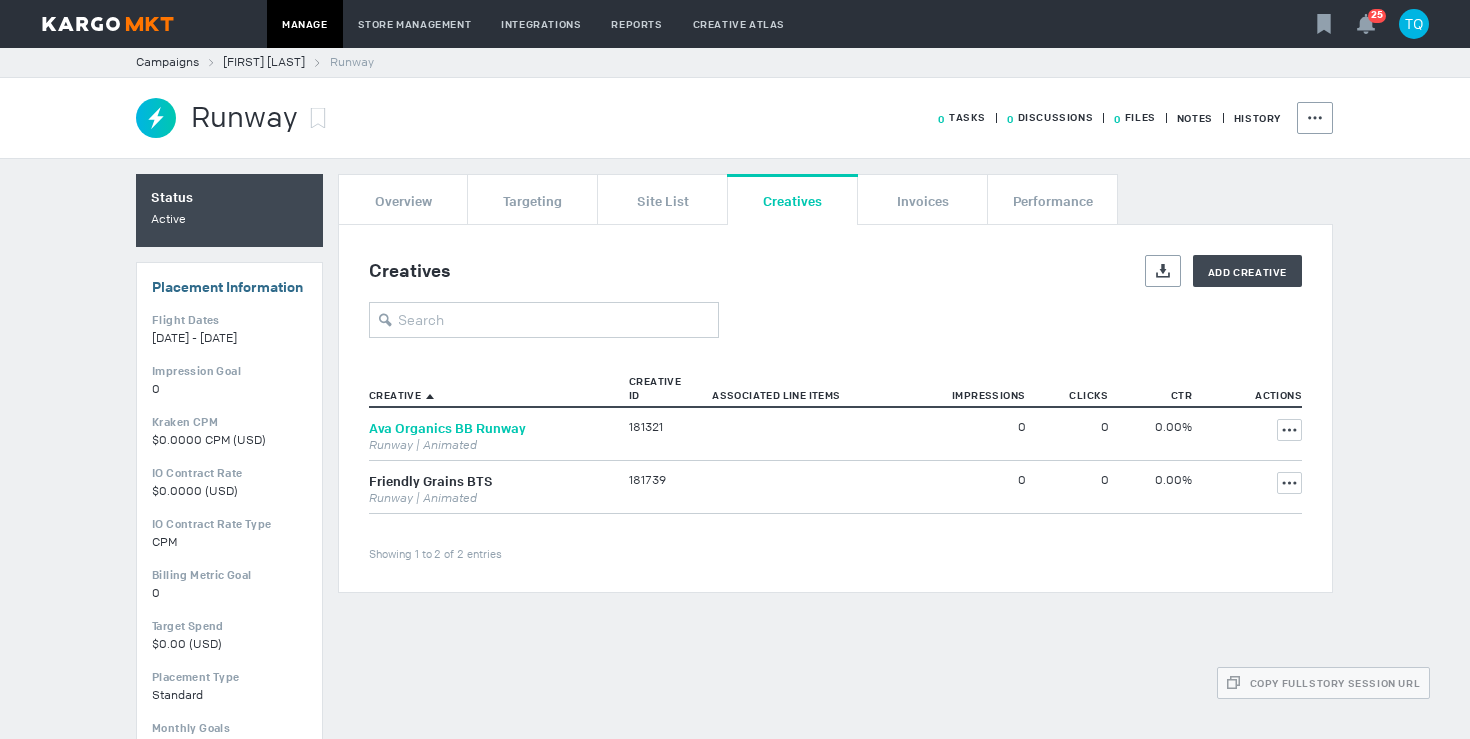 click on "Ava Organics BB Runway" at bounding box center (447, 428) 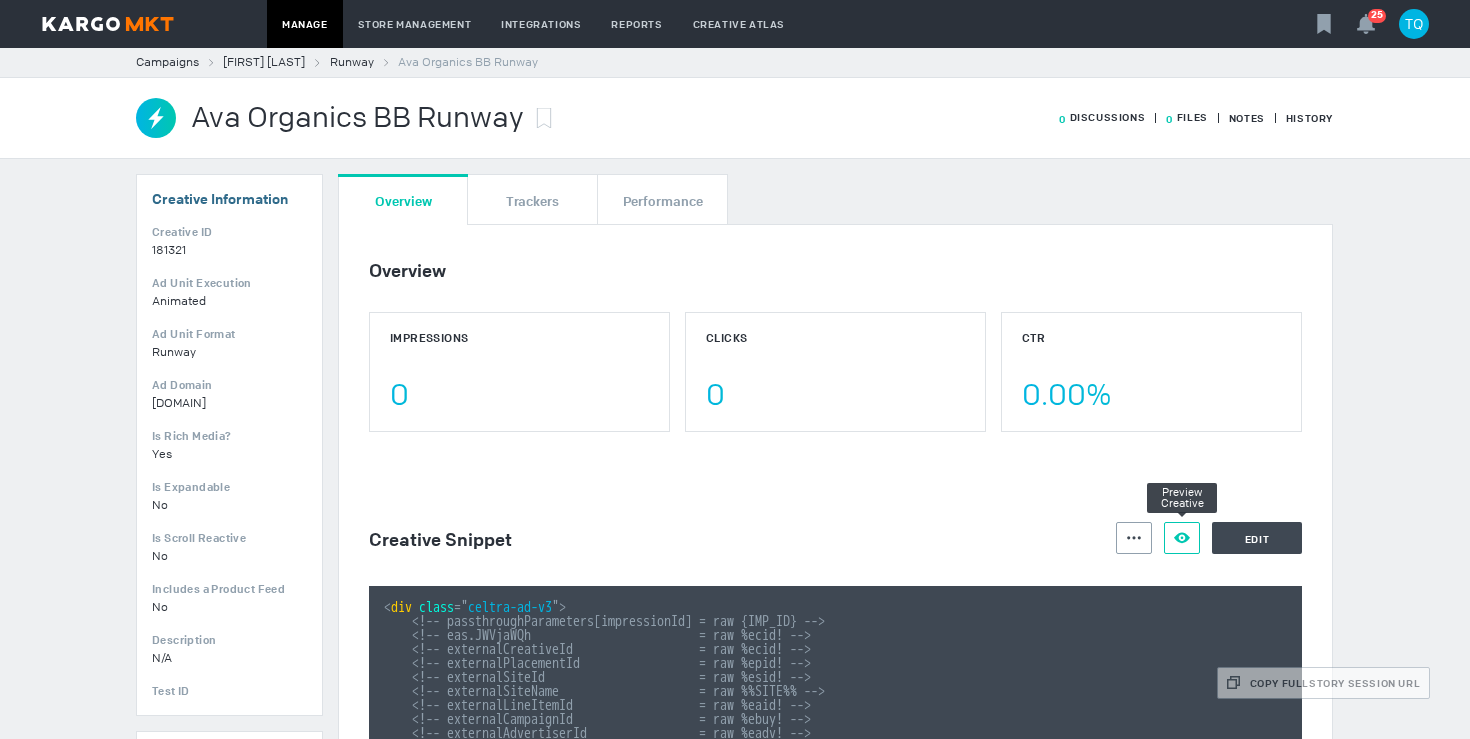 click on "Preview Creative" at bounding box center (1182, 538) 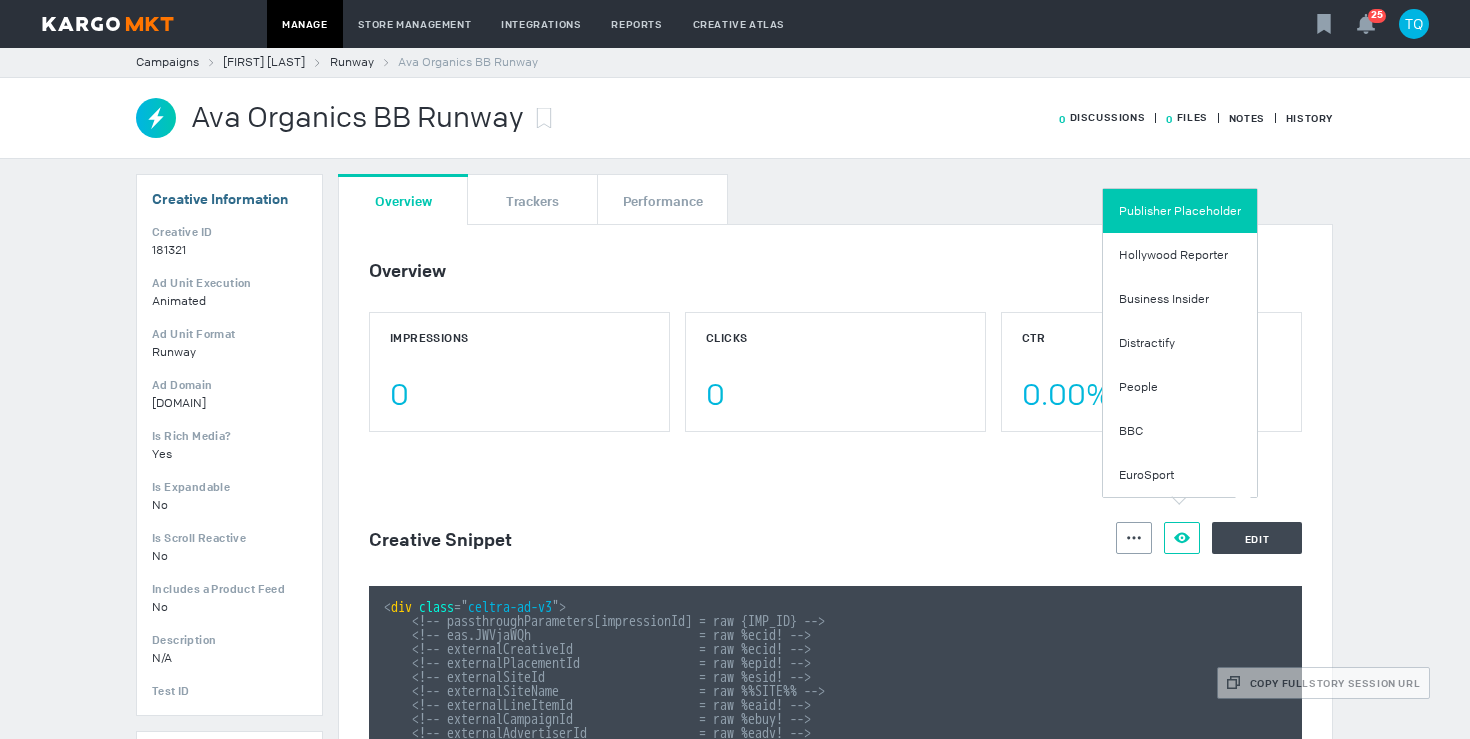 click on "Publisher Placeholder" at bounding box center (1180, 211) 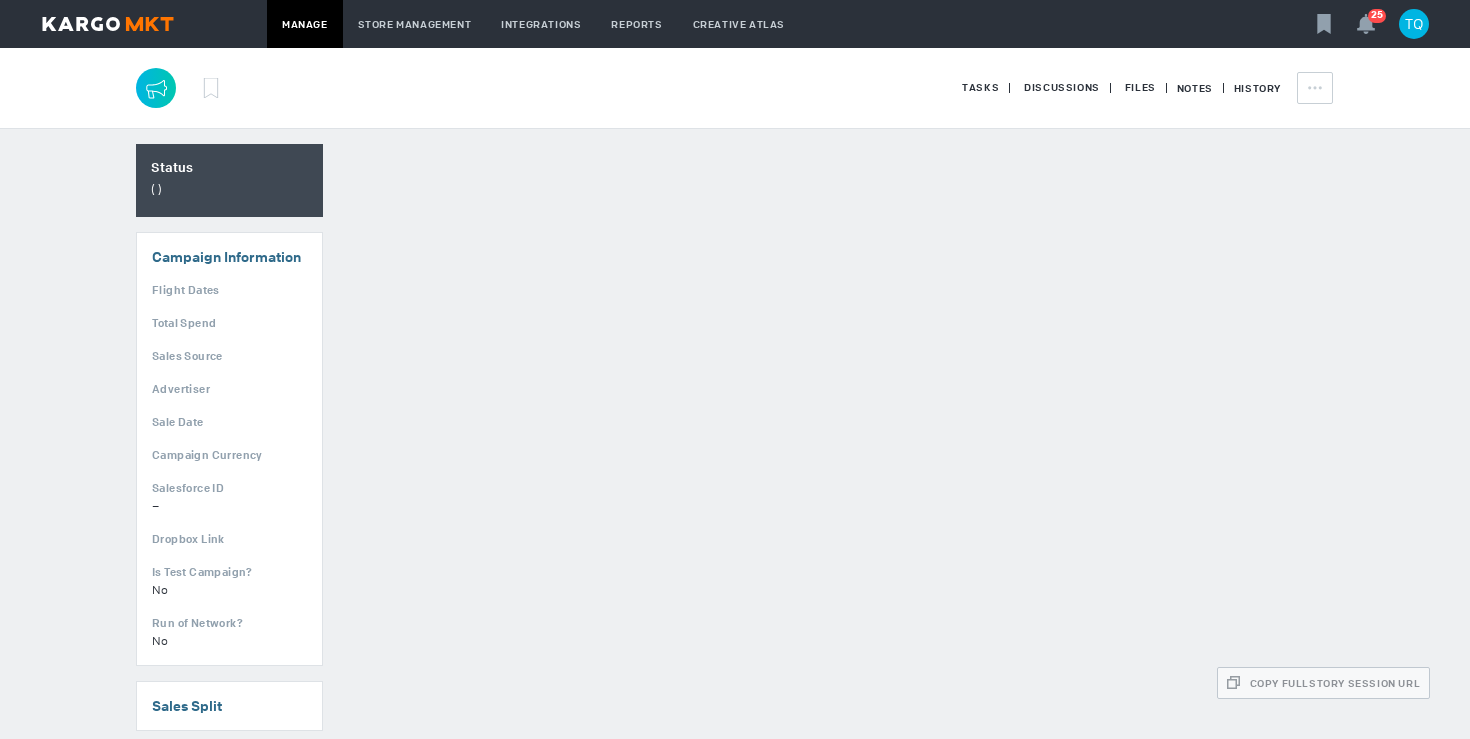 scroll, scrollTop: 0, scrollLeft: 0, axis: both 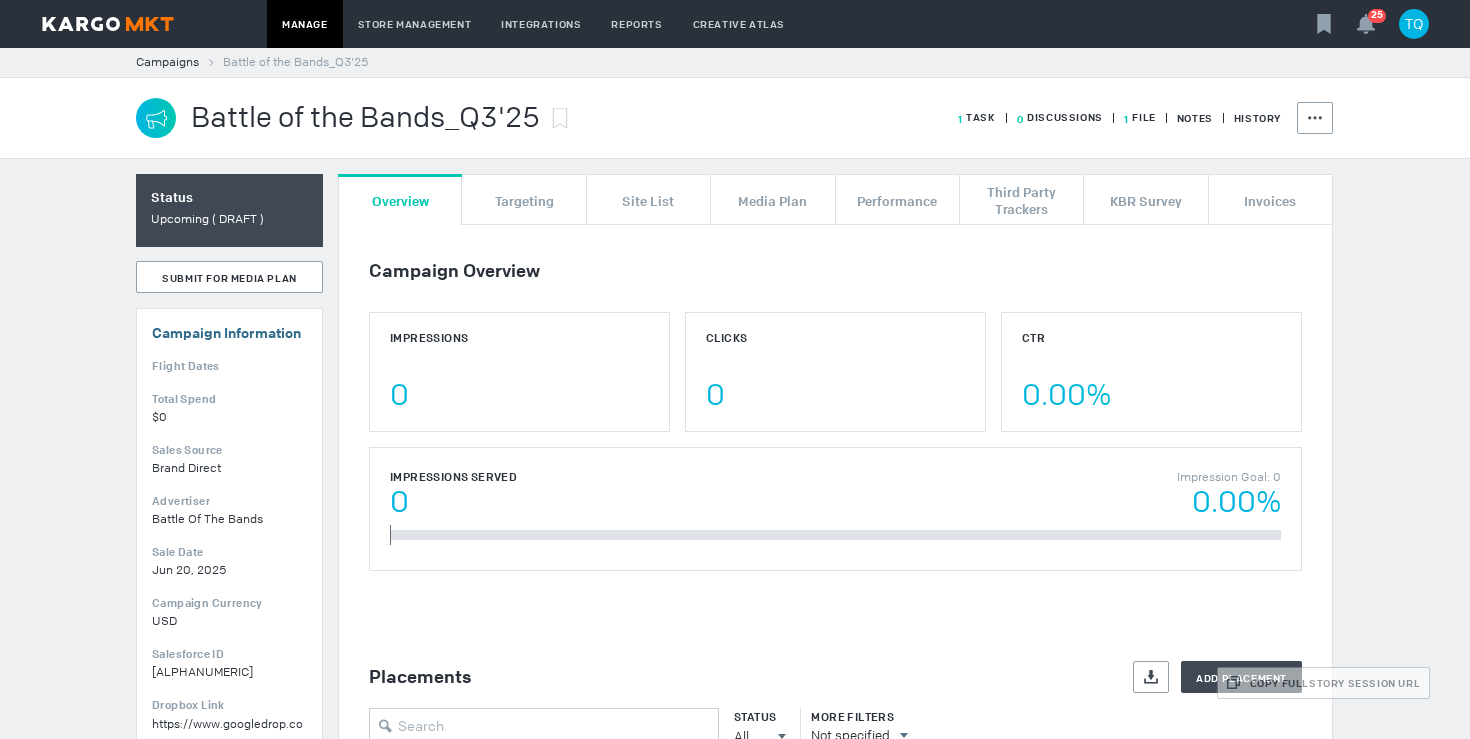 click on "1" at bounding box center (960, 119) 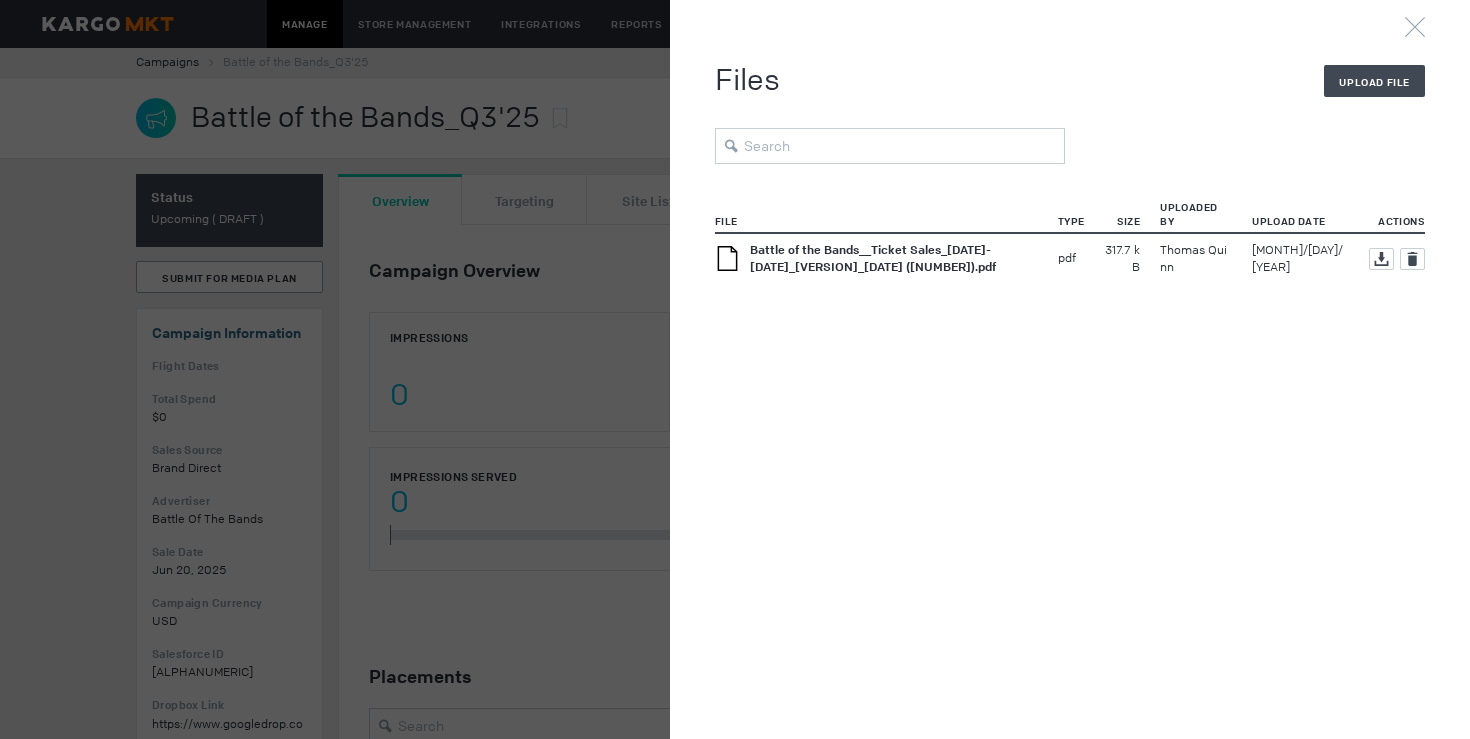 click at bounding box center [735, 369] 